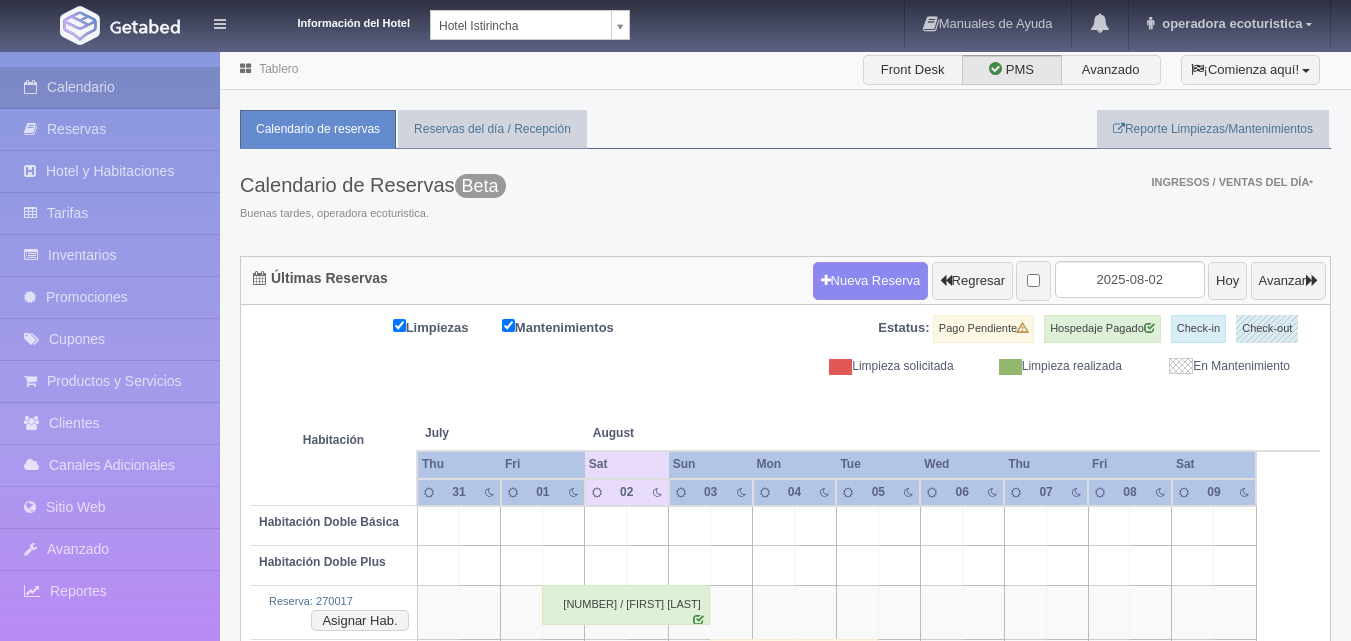 scroll, scrollTop: 0, scrollLeft: 0, axis: both 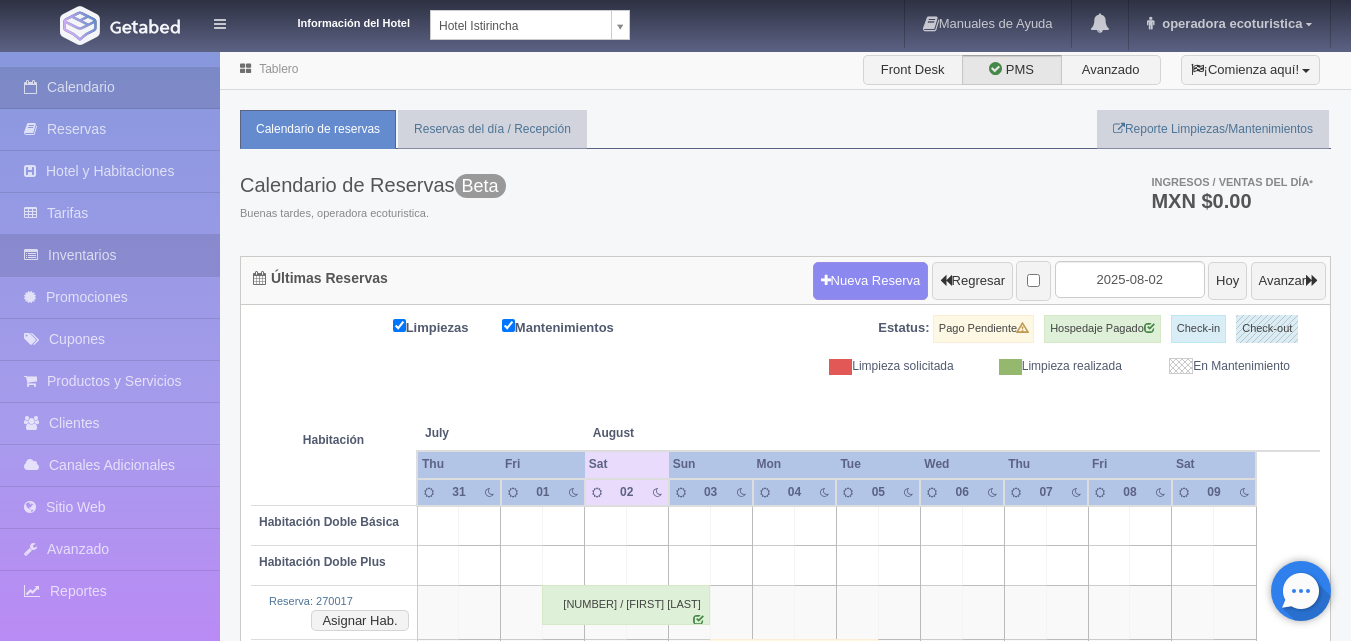 click on "Inventarios" at bounding box center [110, 255] 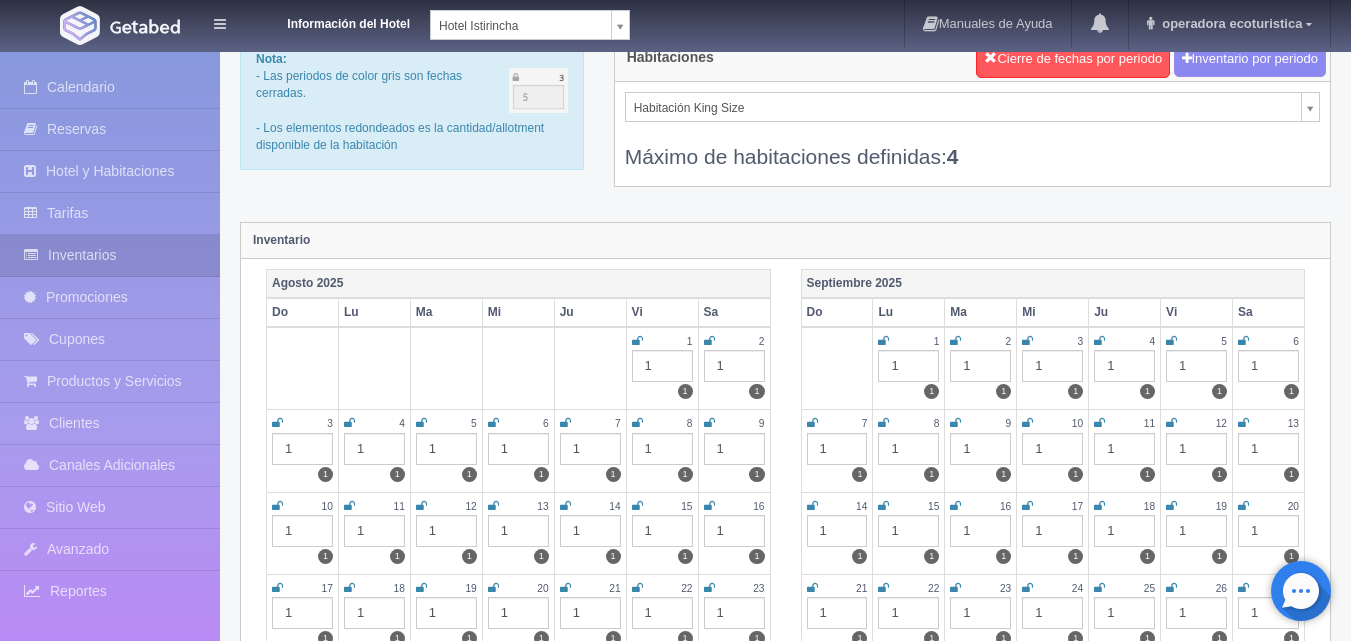scroll, scrollTop: 100, scrollLeft: 0, axis: vertical 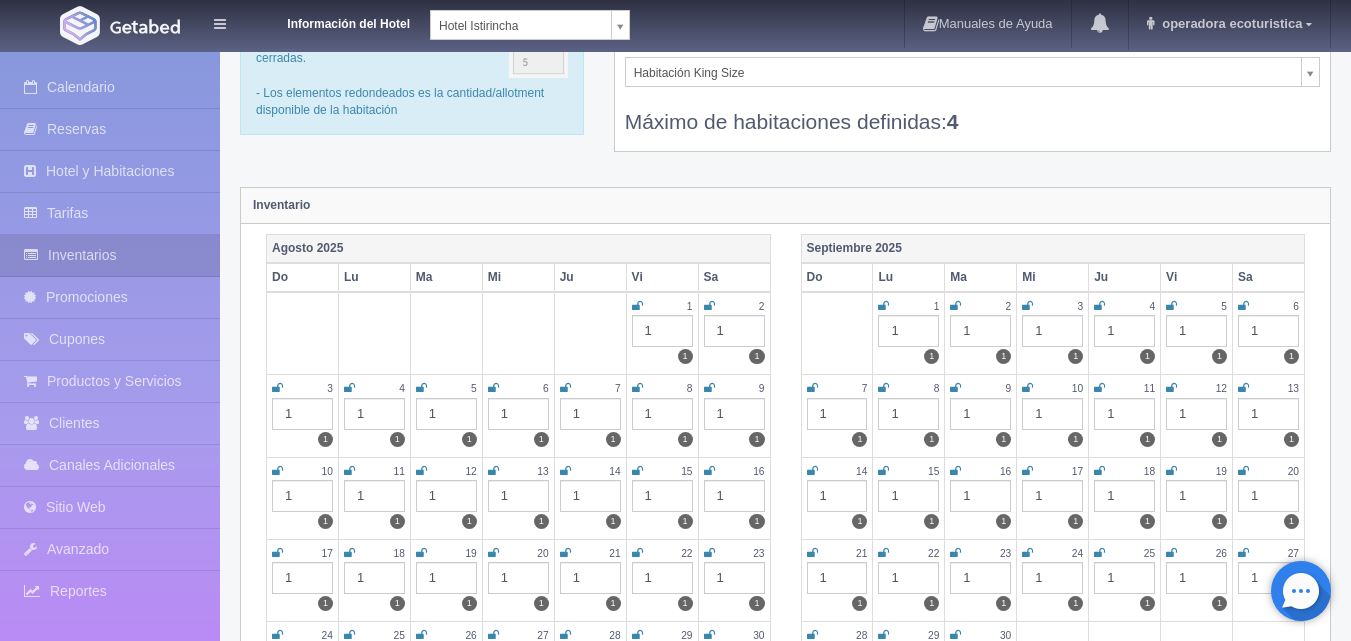 click at bounding box center [709, 306] 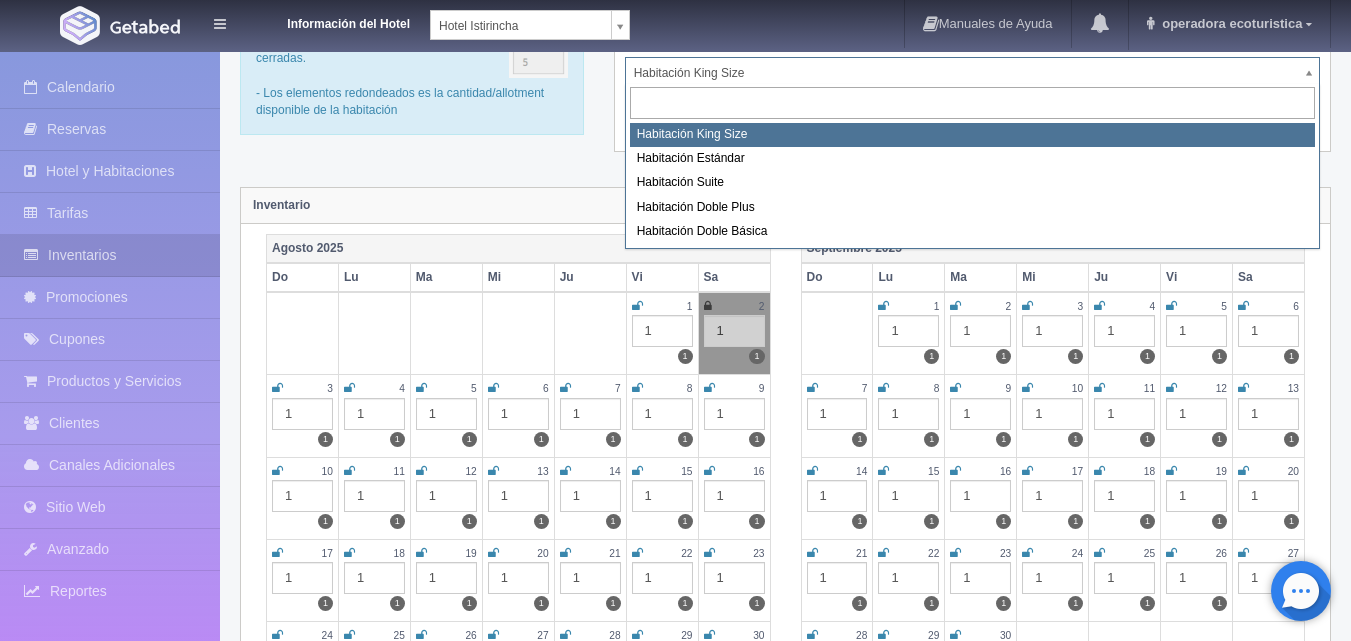 click on "Información del Hotel
Hotel Istirincha
Hotel Istirincha
SC HOTEL
Hotel Boca de Ovejas
Manuales de Ayuda
Actualizaciones recientes
operadora ecoturistica
Mi Perfil
Salir / Log Out
Procesando...
Calendario
Reservas
Hotel y Habitaciones
Tarifas
Inventarios
Promociones
Cupones
Productos y Servicios" at bounding box center [675, 1677] 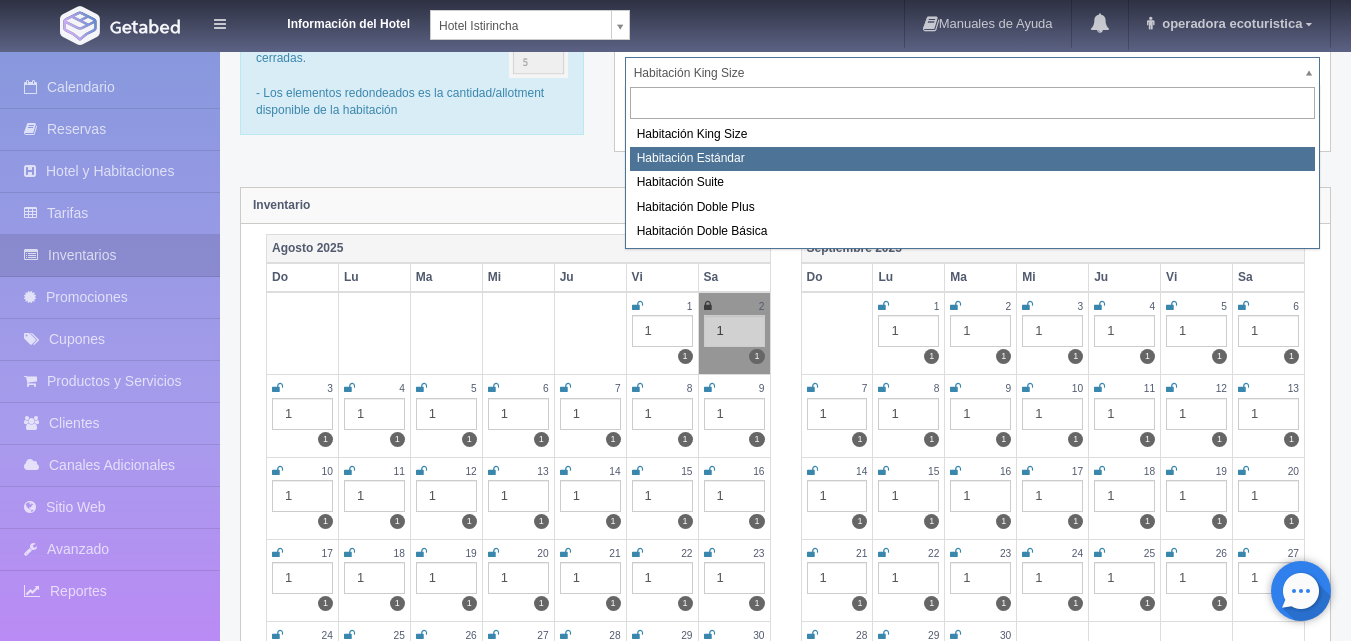 select on "1663" 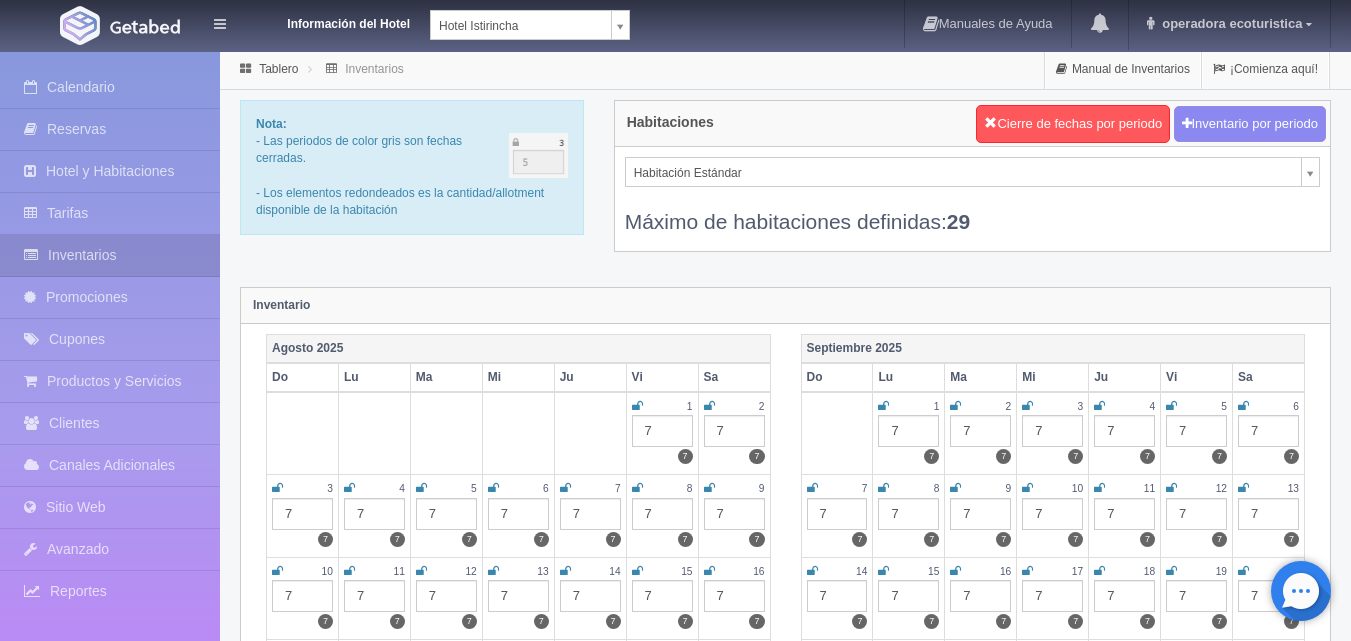 scroll, scrollTop: 0, scrollLeft: 0, axis: both 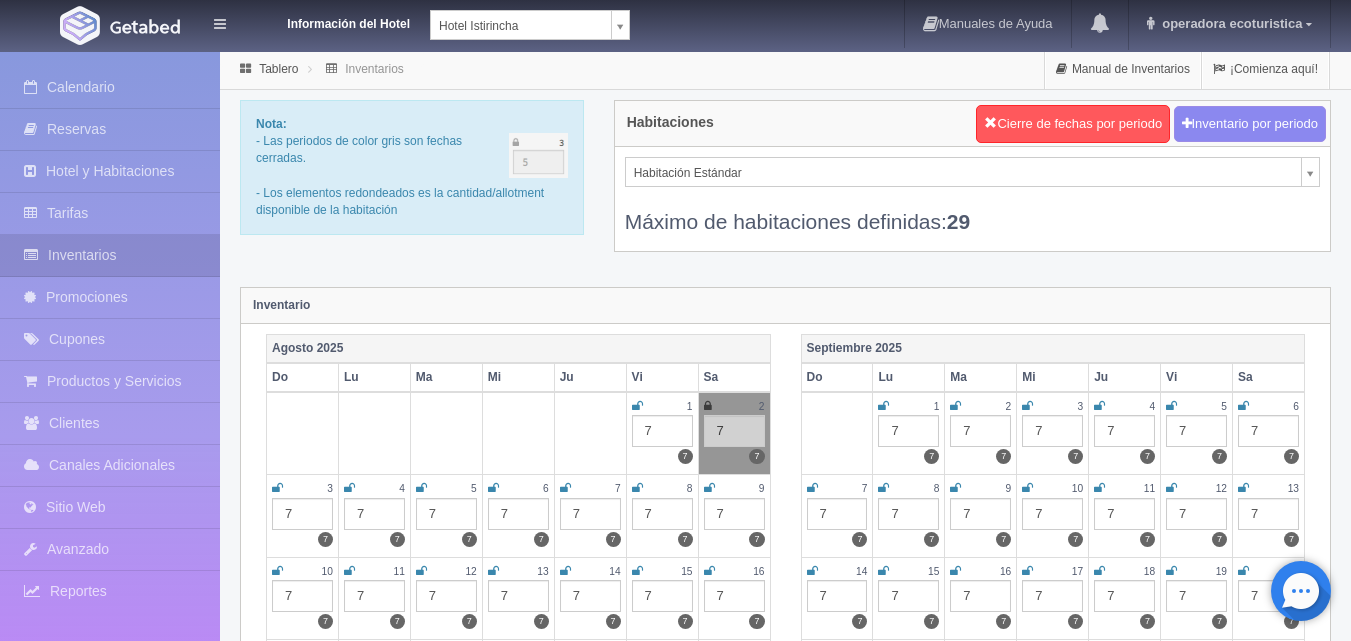 click on "Información del Hotel
Hotel Istirincha
Hotel Istirincha
SC HOTEL
Hotel Boca de Ovejas
Manuales de Ayuda
Actualizaciones recientes
operadora ecoturistica
Mi Perfil
Salir / Log Out
Procesando...
Calendario
Reservas
Hotel y Habitaciones
Tarifas
Inventarios
Promociones
Cupones
Productos y Servicios" at bounding box center [675, 1777] 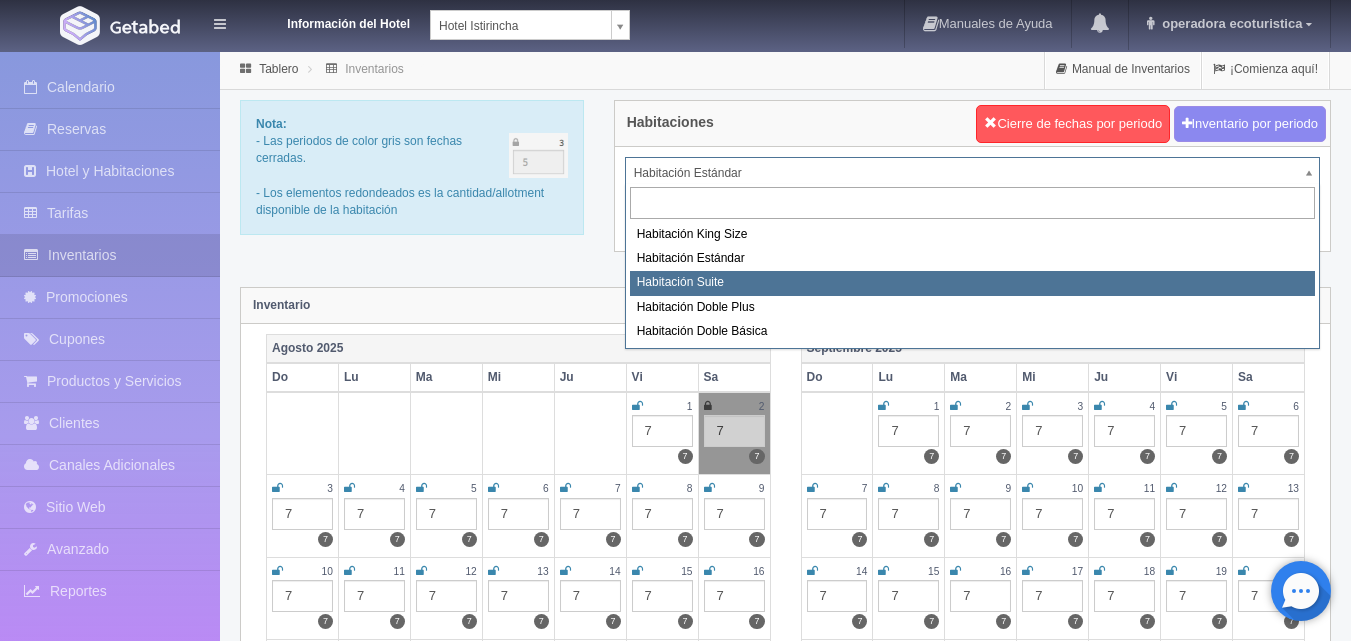 select on "1664" 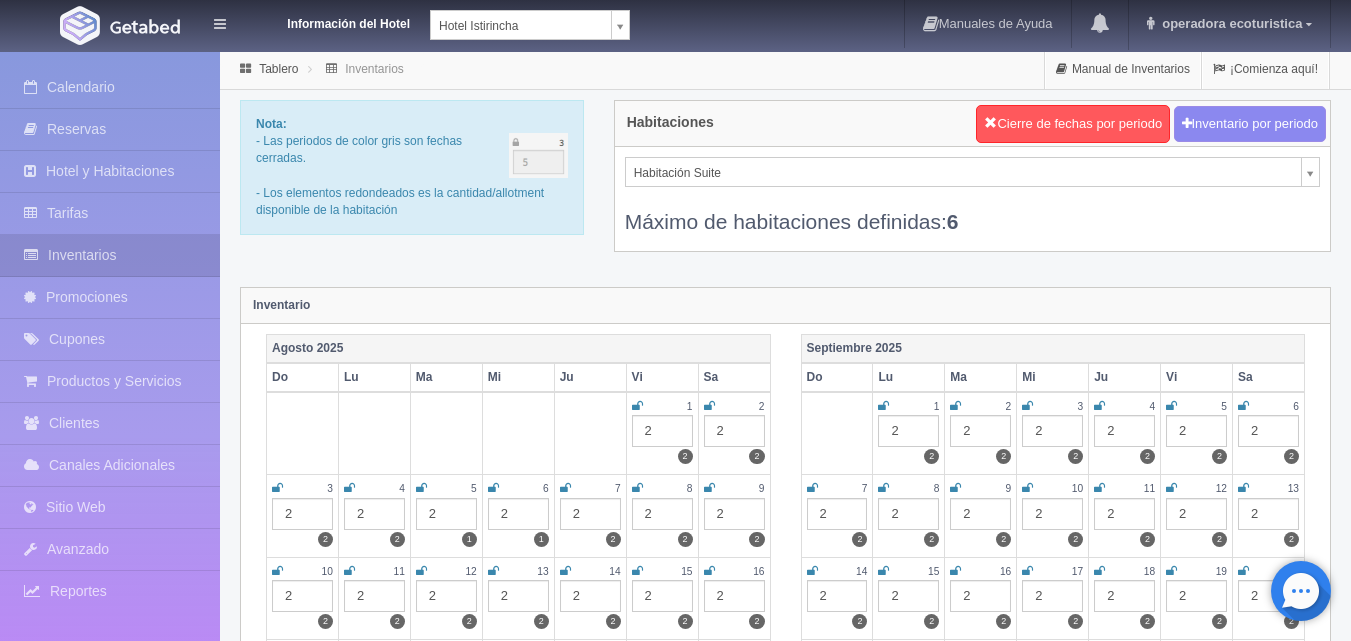 scroll, scrollTop: 0, scrollLeft: 0, axis: both 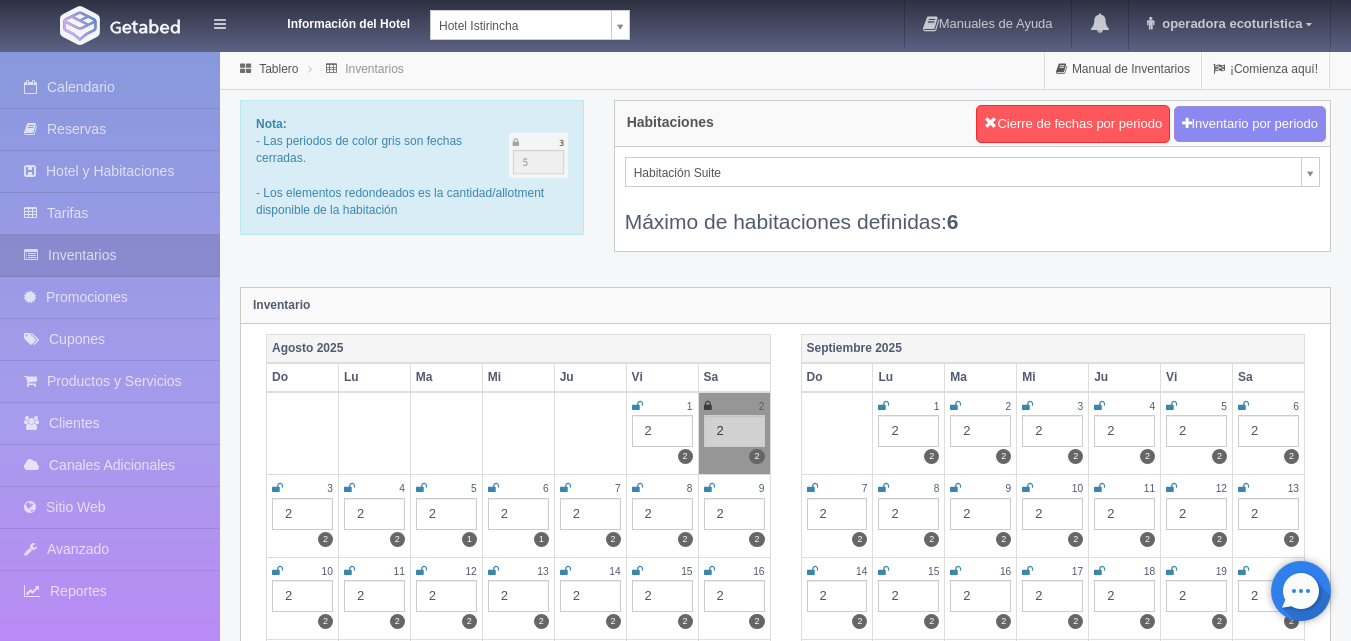 click on "Información del Hotel
Hotel Istirincha
Hotel Istirincha
SC HOTEL
Hotel Boca de Ovejas
Manuales de Ayuda
Actualizaciones recientes
operadora ecoturistica
Mi Perfil
Salir / Log Out
Procesando...
Calendario
Reservas
Hotel y Habitaciones
Tarifas
Inventarios
Promociones
Cupones
Productos y Servicios" at bounding box center [675, 1777] 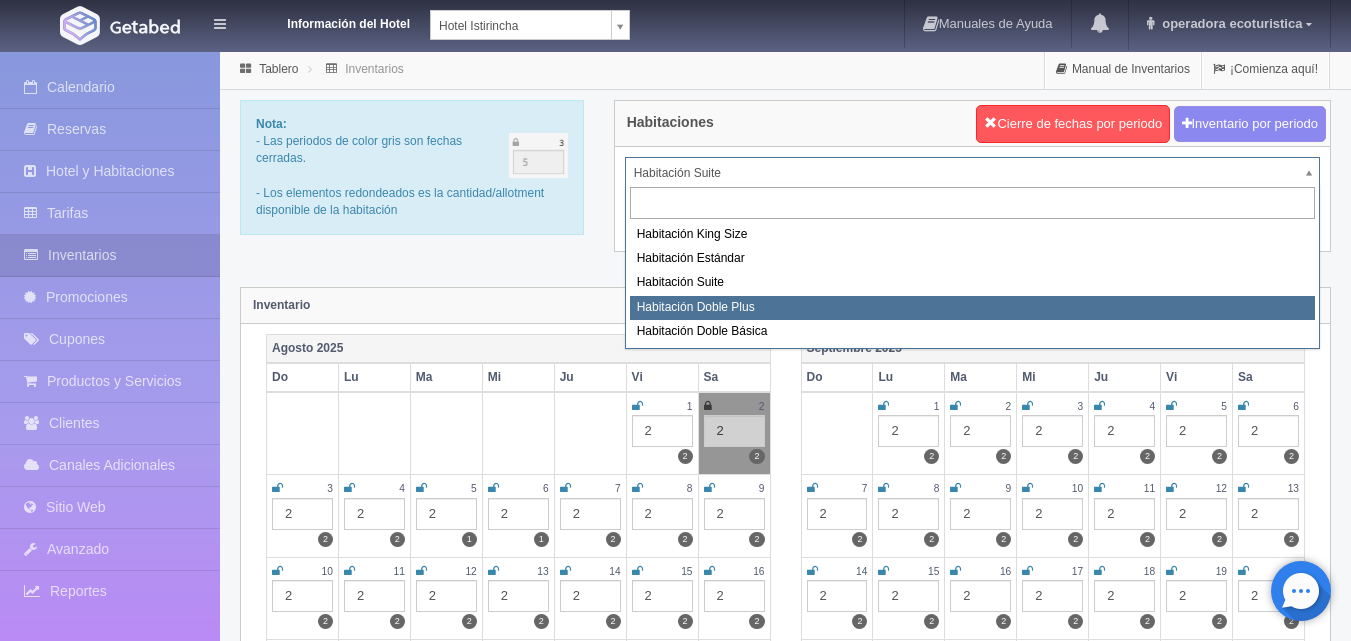 select on "1665" 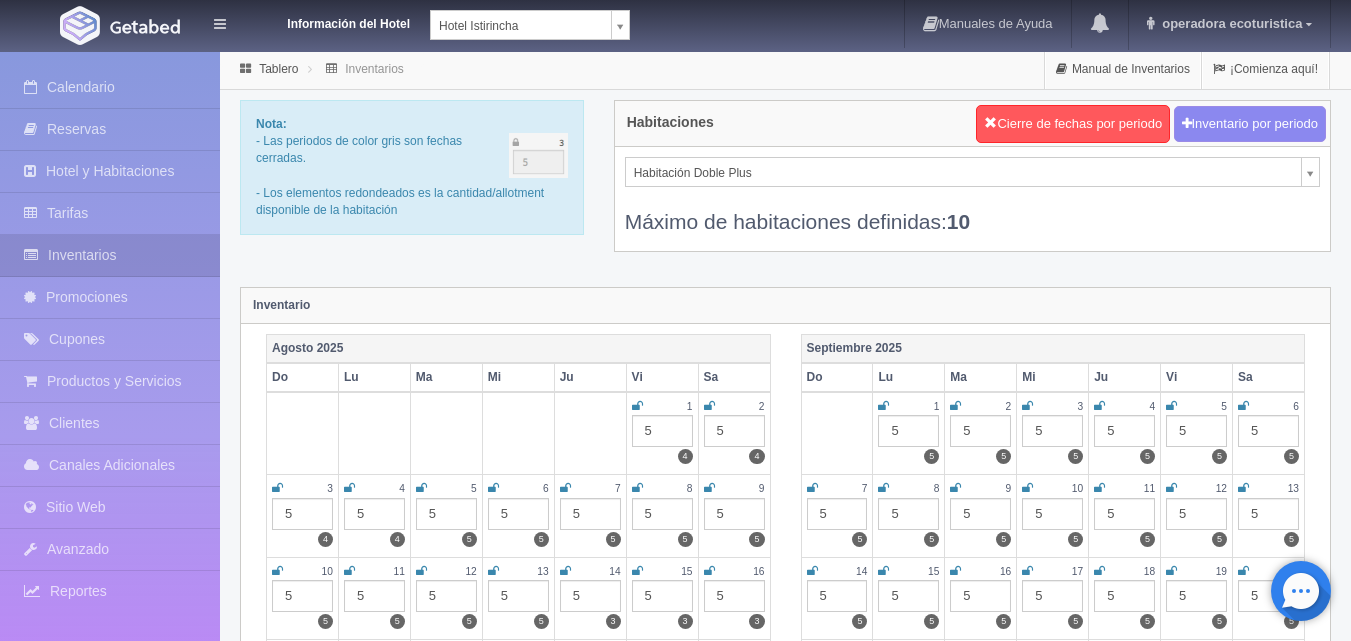 scroll, scrollTop: 0, scrollLeft: 0, axis: both 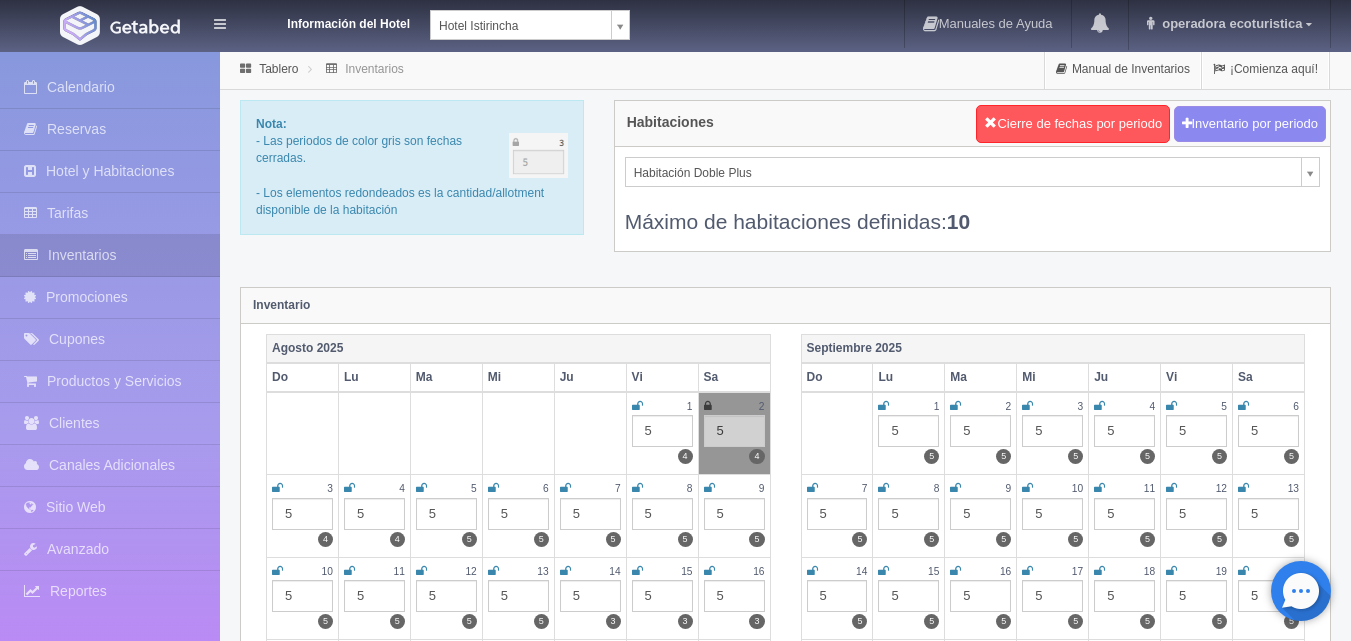 click on "Información del Hotel
Hotel Istirincha
Hotel Istirincha
SC HOTEL
Hotel Boca de Ovejas
Manuales de Ayuda
Actualizaciones recientes
operadora ecoturistica
Mi Perfil
Salir / Log Out
Procesando...
Calendario
Reservas
Hotel y Habitaciones
Tarifas
Inventarios
Promociones
Cupones
Productos y Servicios" at bounding box center [675, 1777] 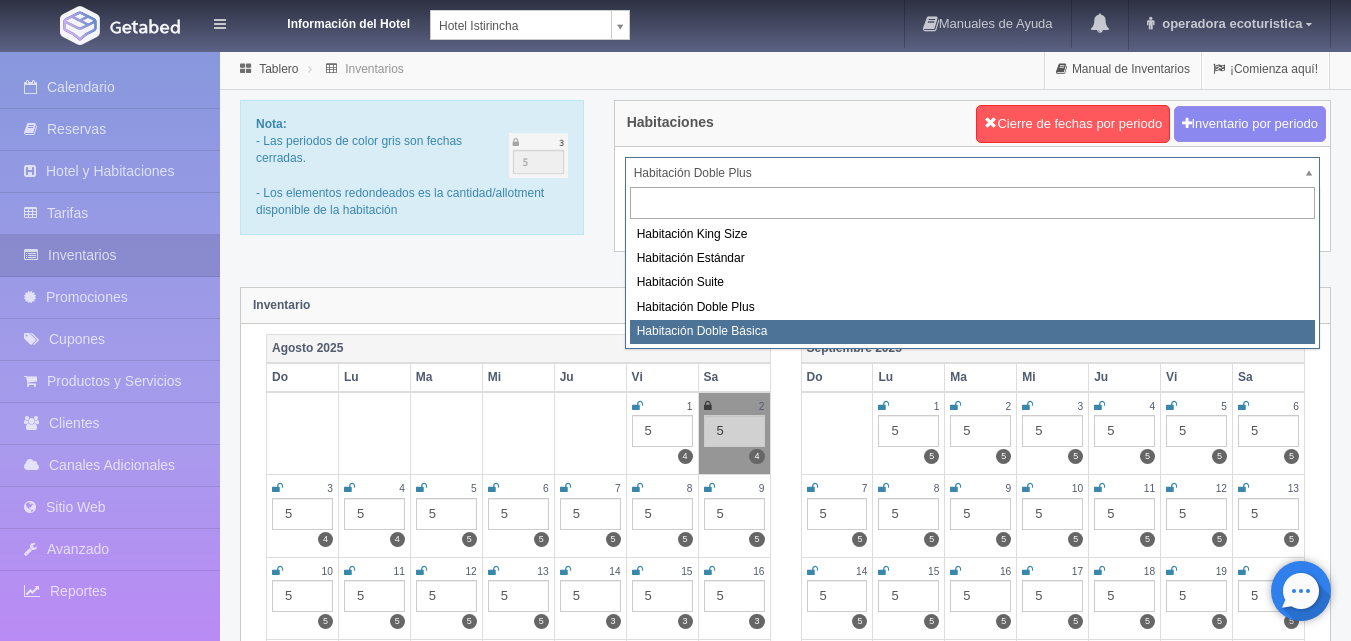 select on "1666" 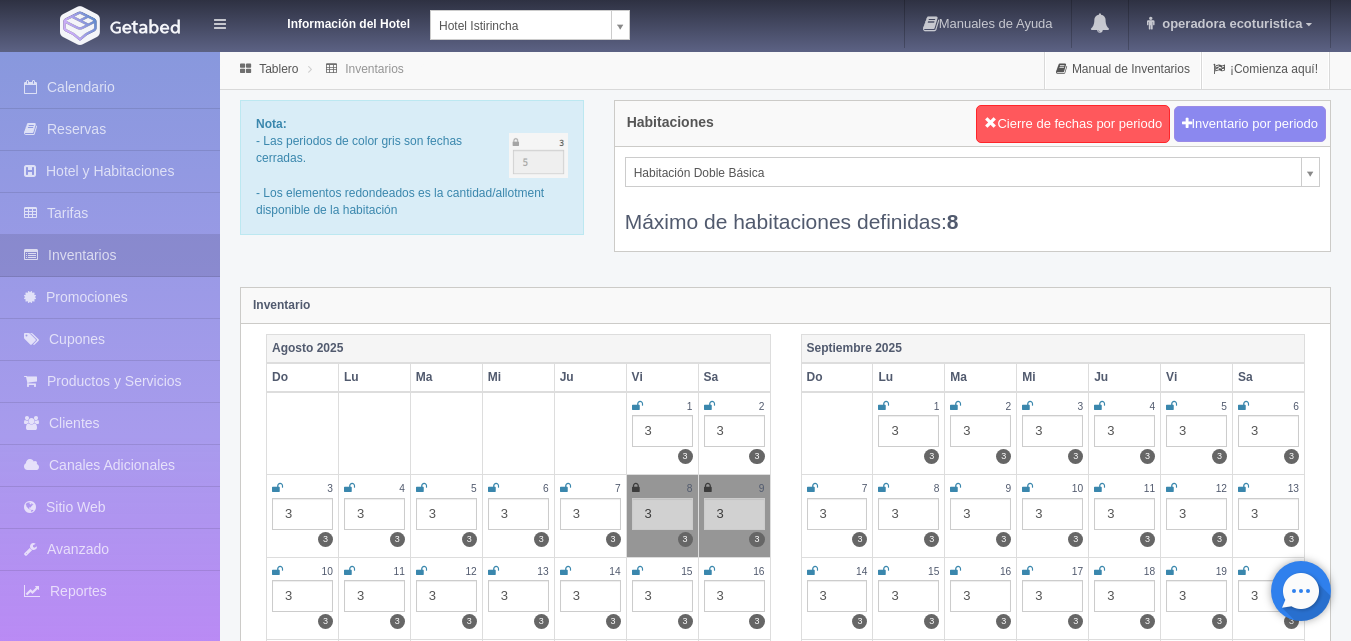 scroll, scrollTop: 0, scrollLeft: 0, axis: both 